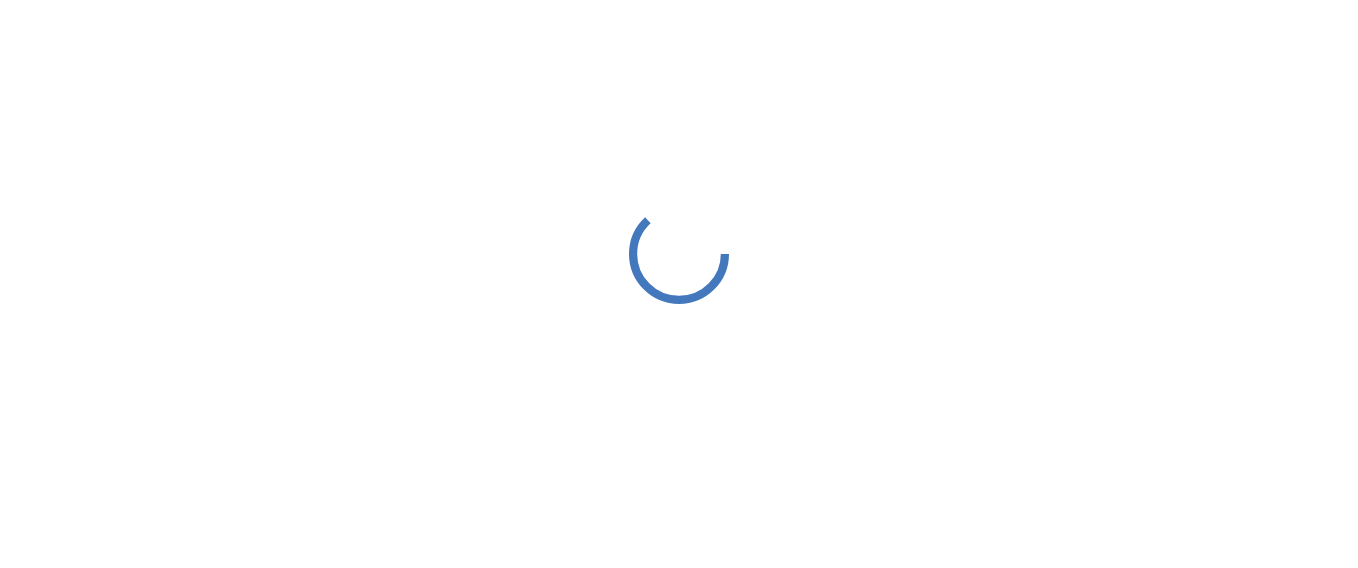 scroll, scrollTop: 0, scrollLeft: 0, axis: both 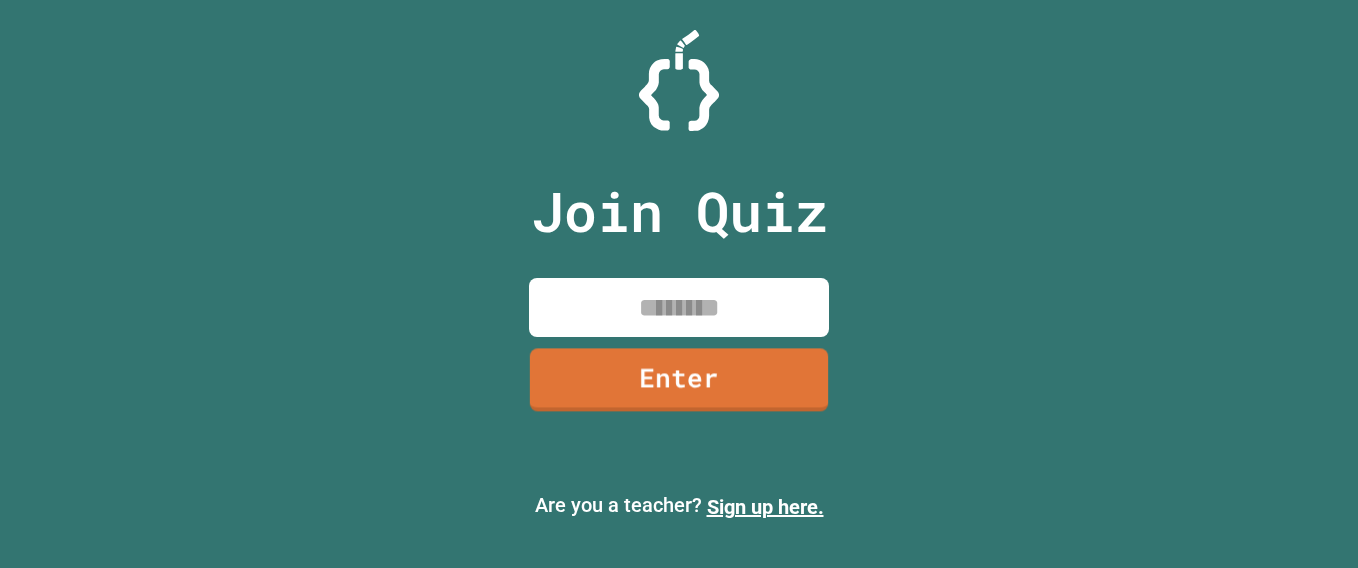 click at bounding box center [679, 307] 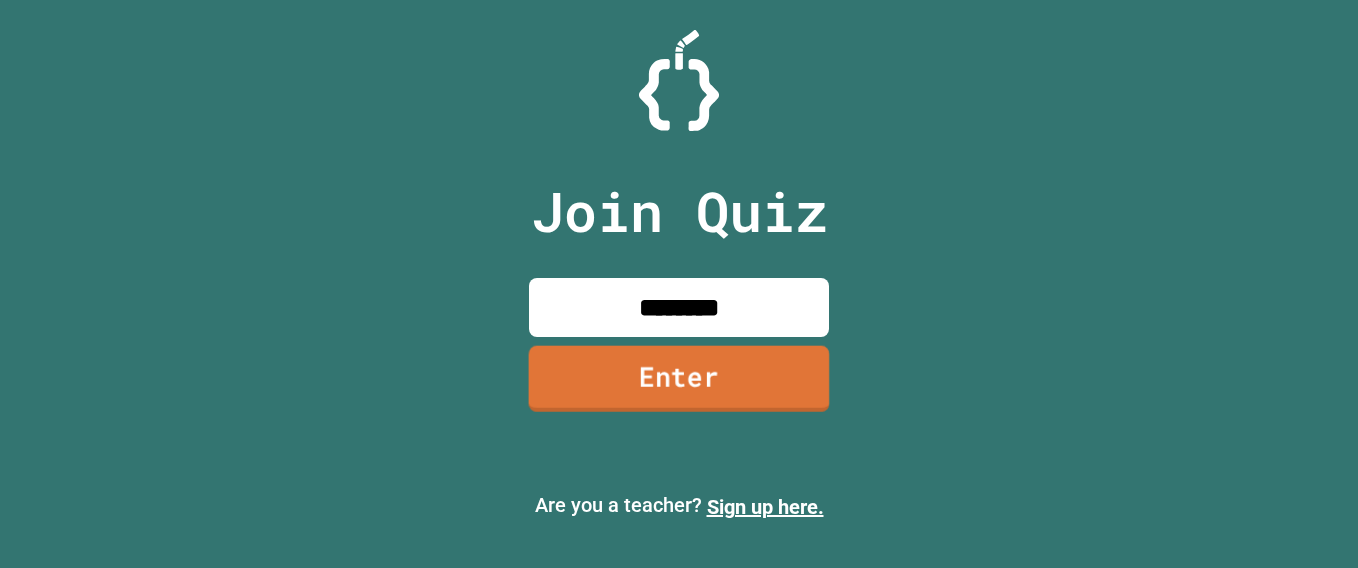 type on "********" 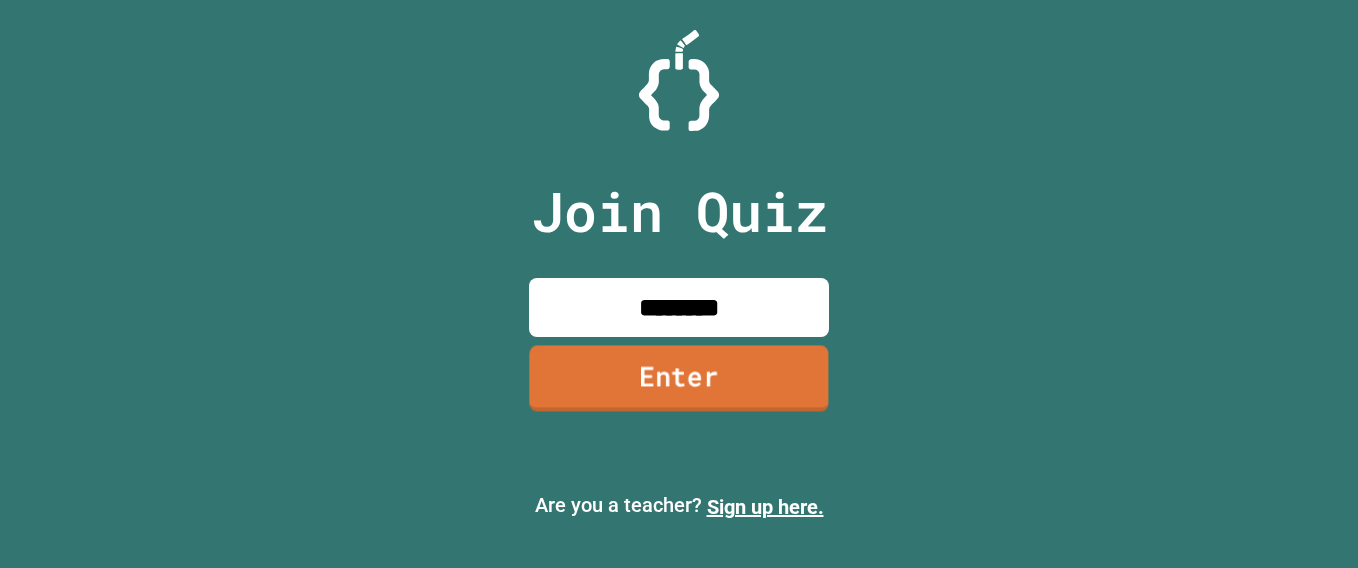 click on "Enter" at bounding box center [678, 379] 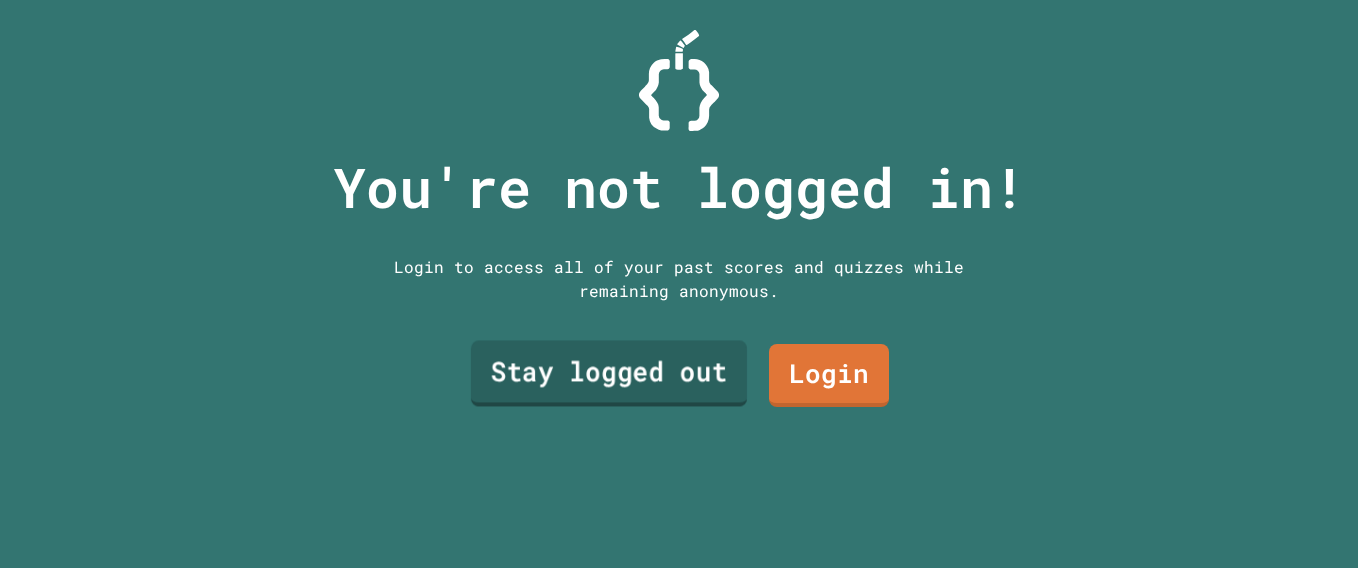 click on "Stay logged out" at bounding box center [609, 373] 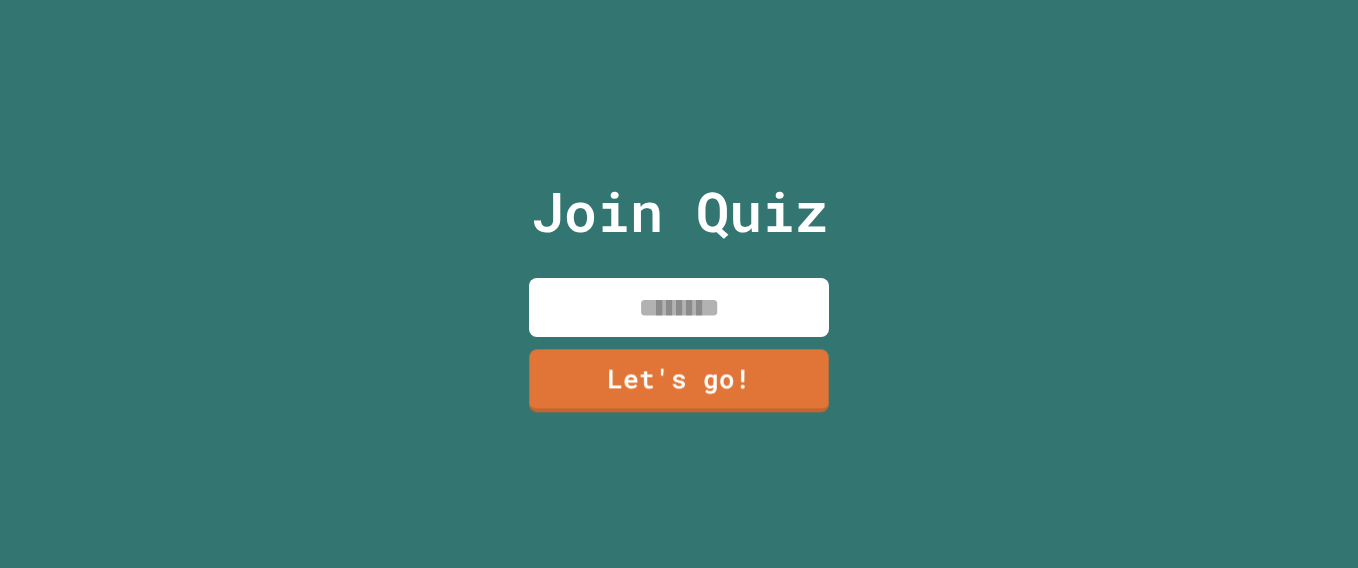 click at bounding box center [679, 307] 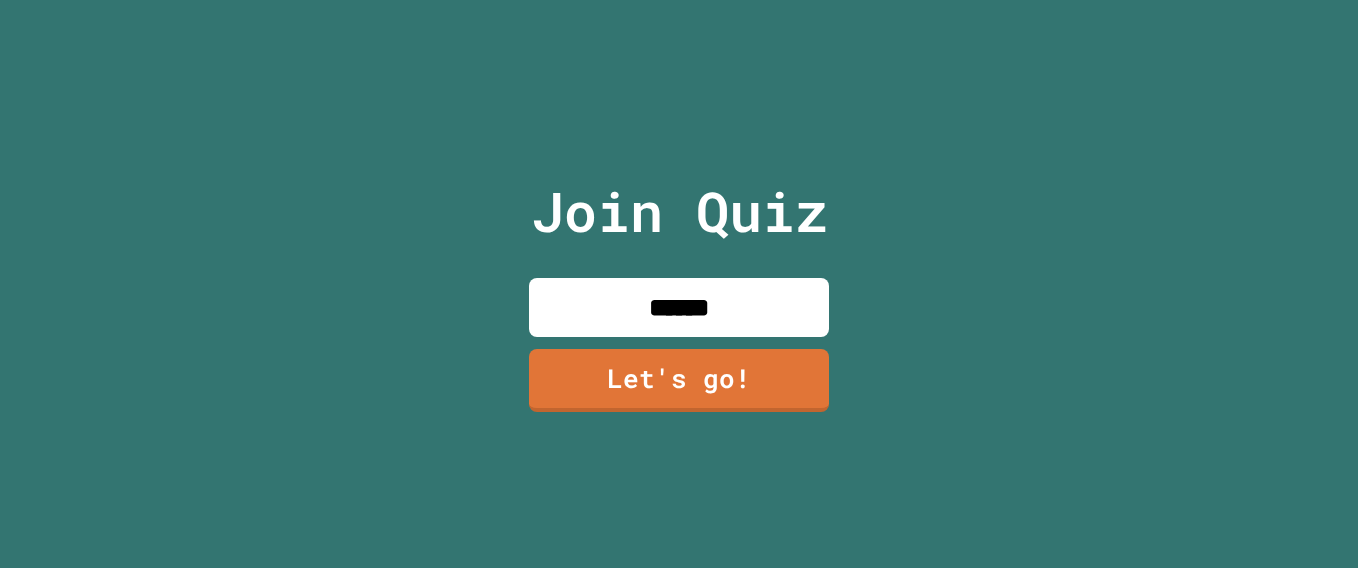 type on "******" 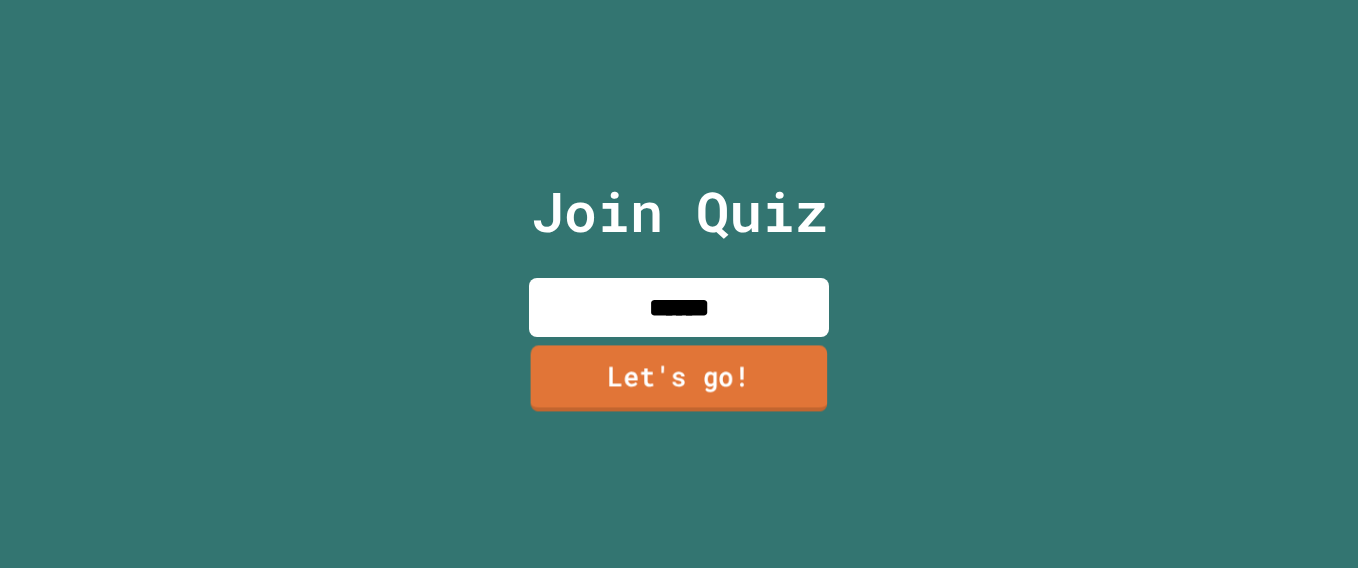 click on "Let's go!" at bounding box center [679, 379] 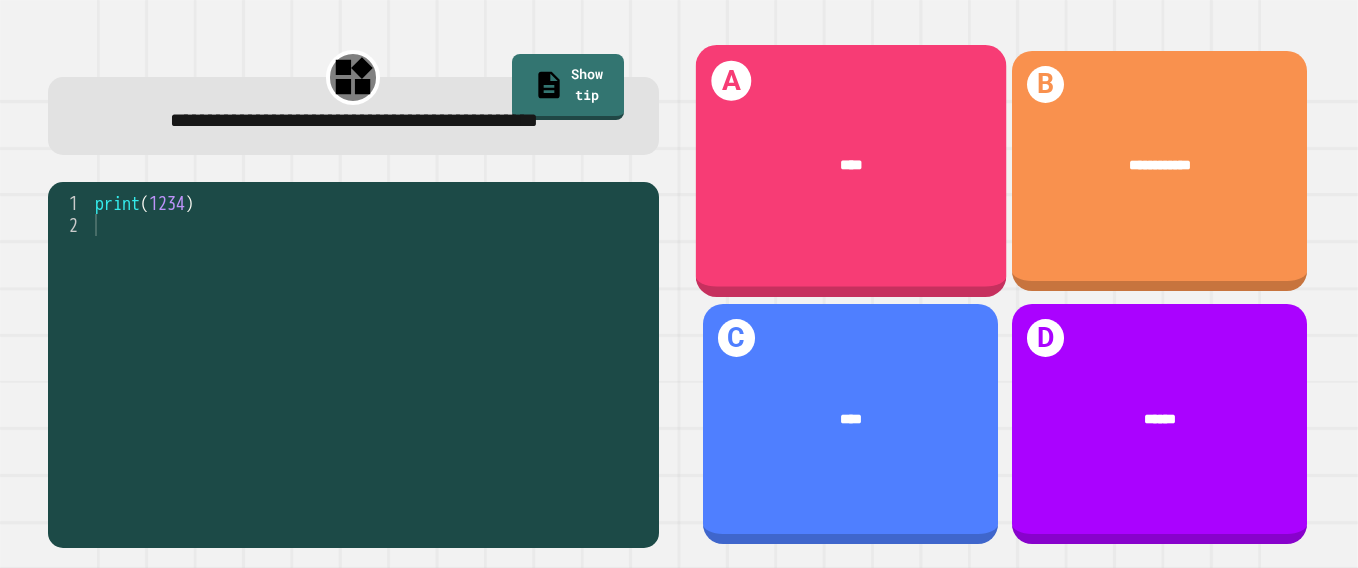 click on "****" at bounding box center (851, 165) 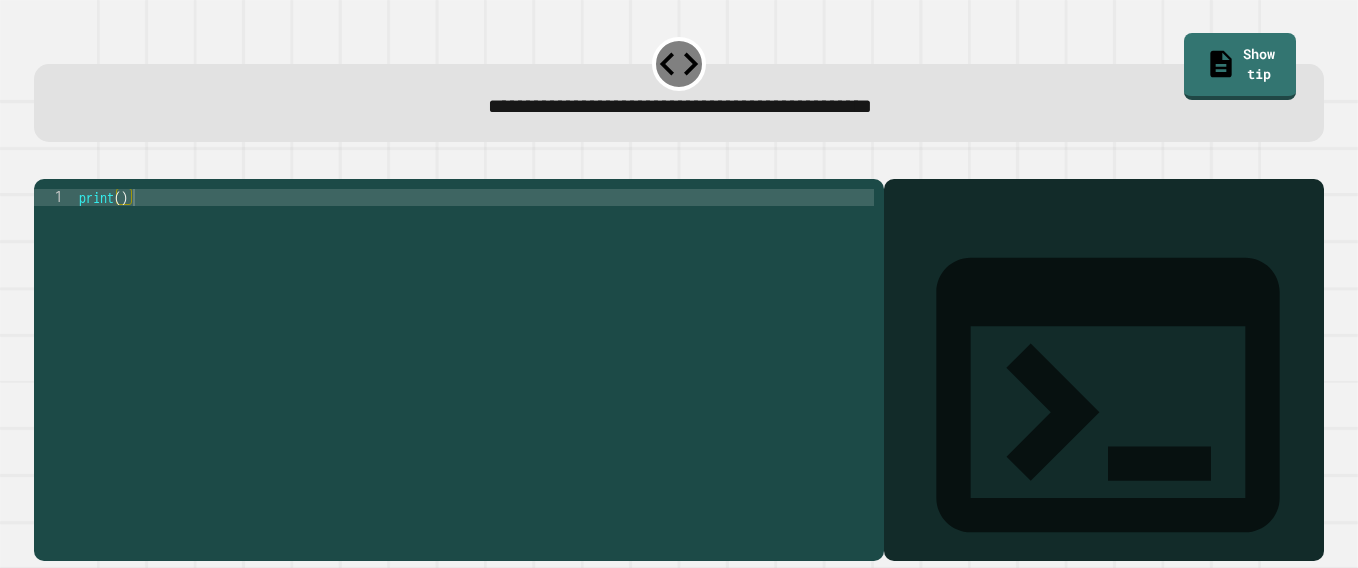 click on "print ( )" at bounding box center (474, 350) 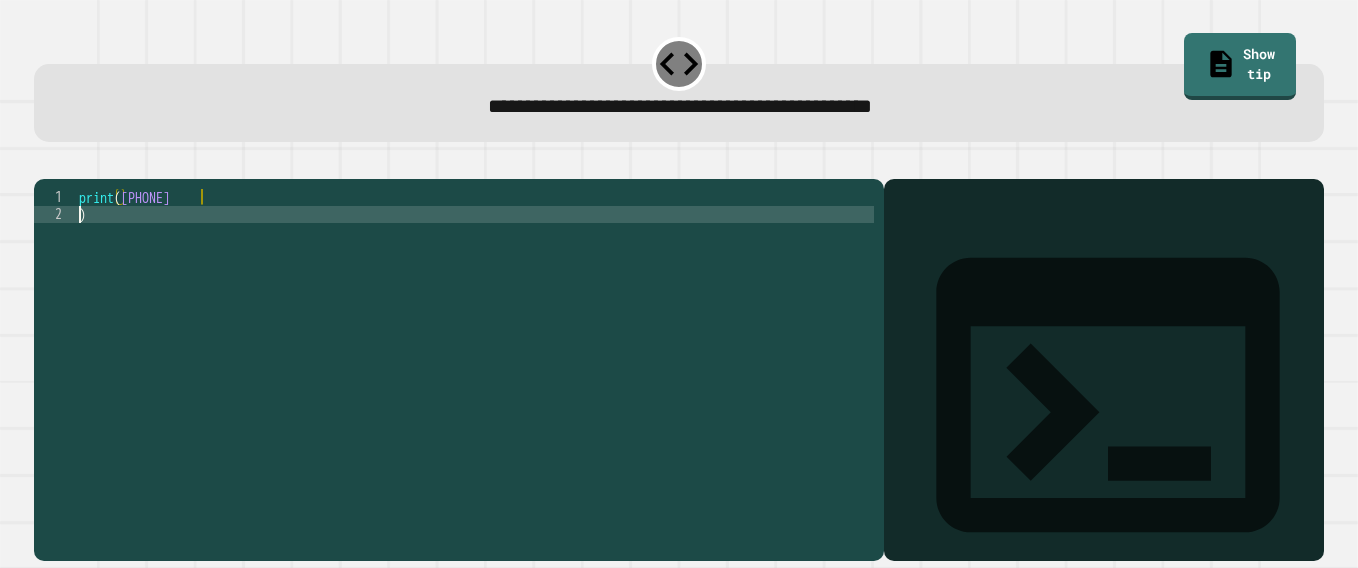 scroll, scrollTop: 0, scrollLeft: 0, axis: both 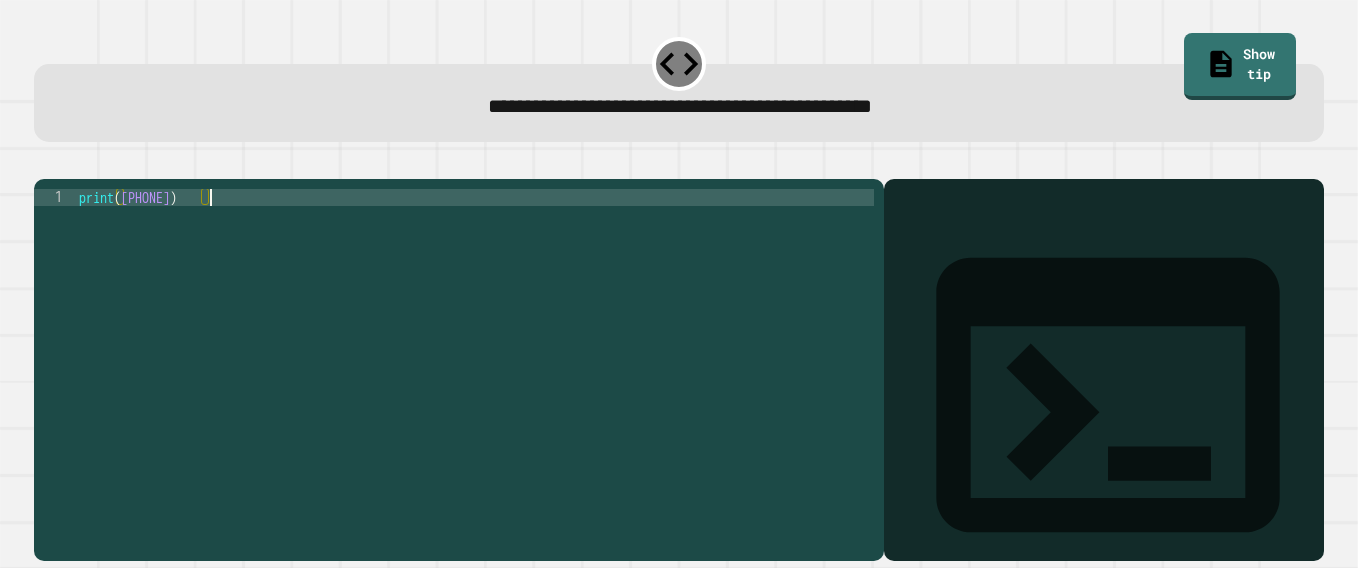 type on "**********" 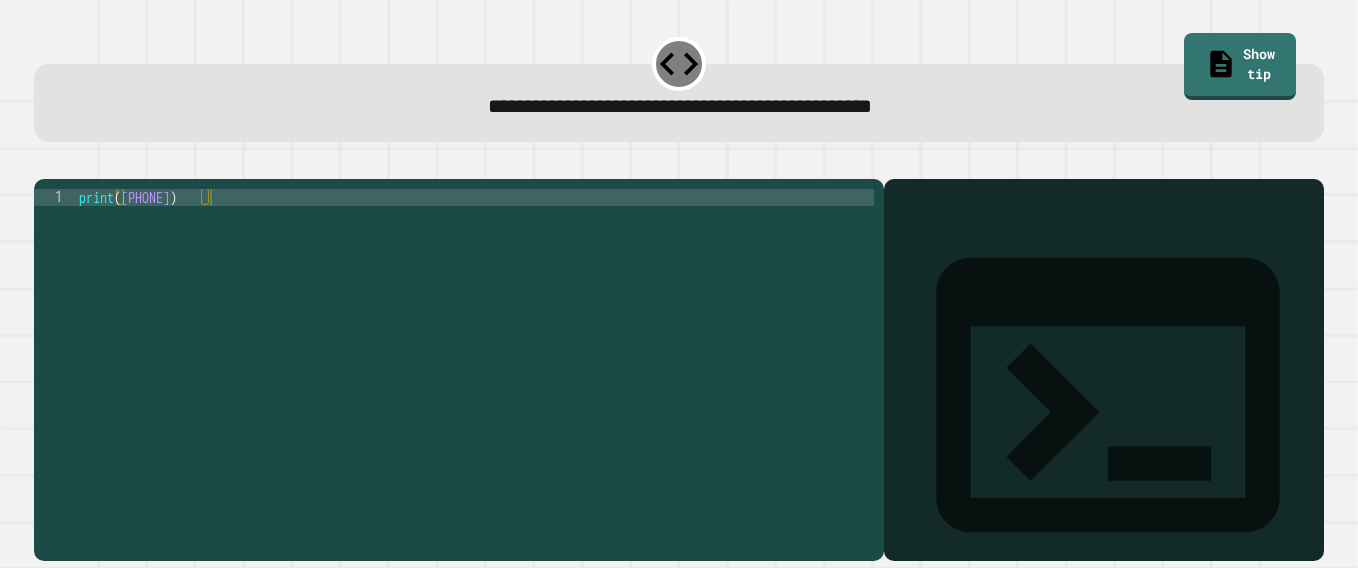 click 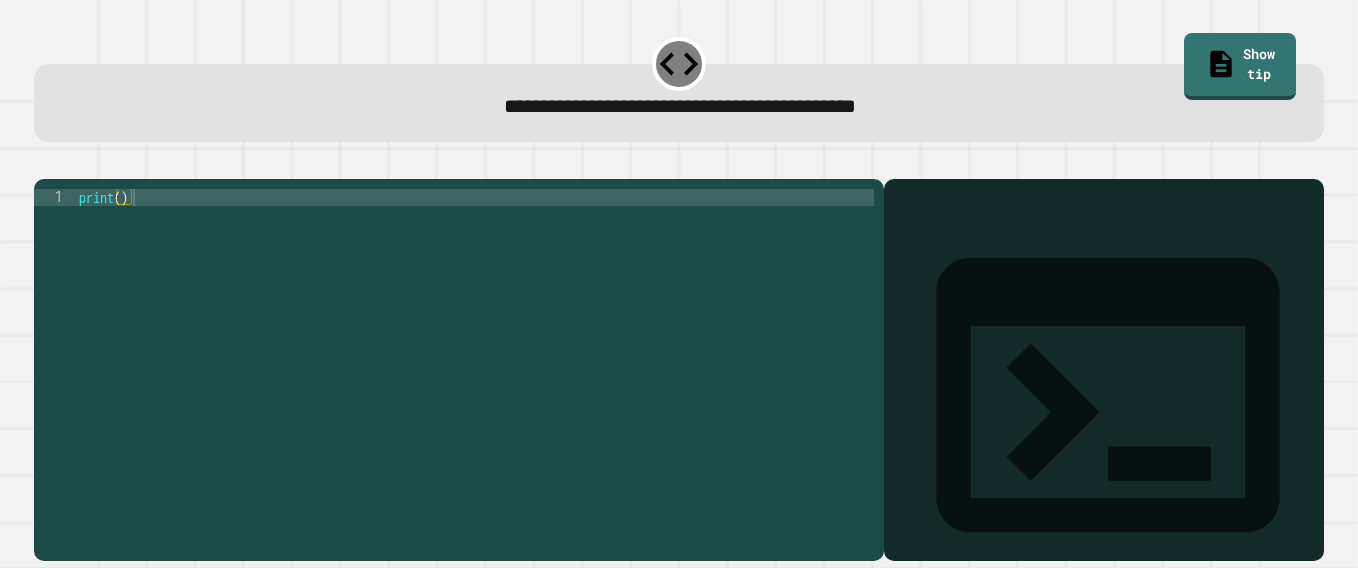 click on "print ( )" at bounding box center [474, 350] 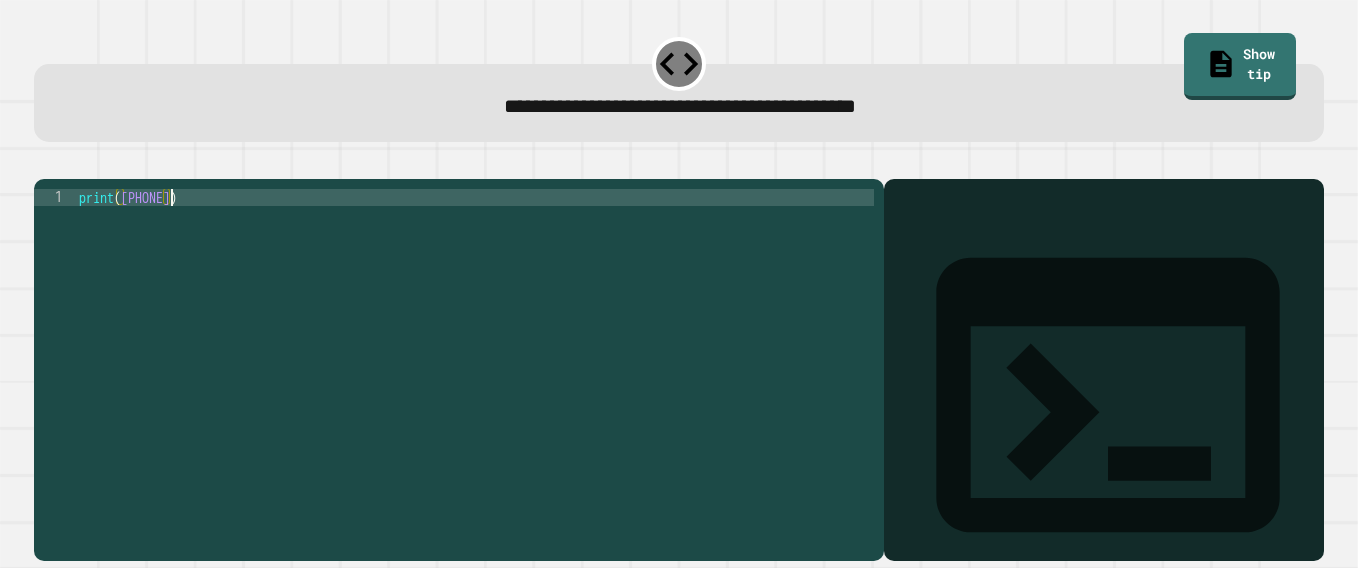 scroll, scrollTop: 0, scrollLeft: 6, axis: horizontal 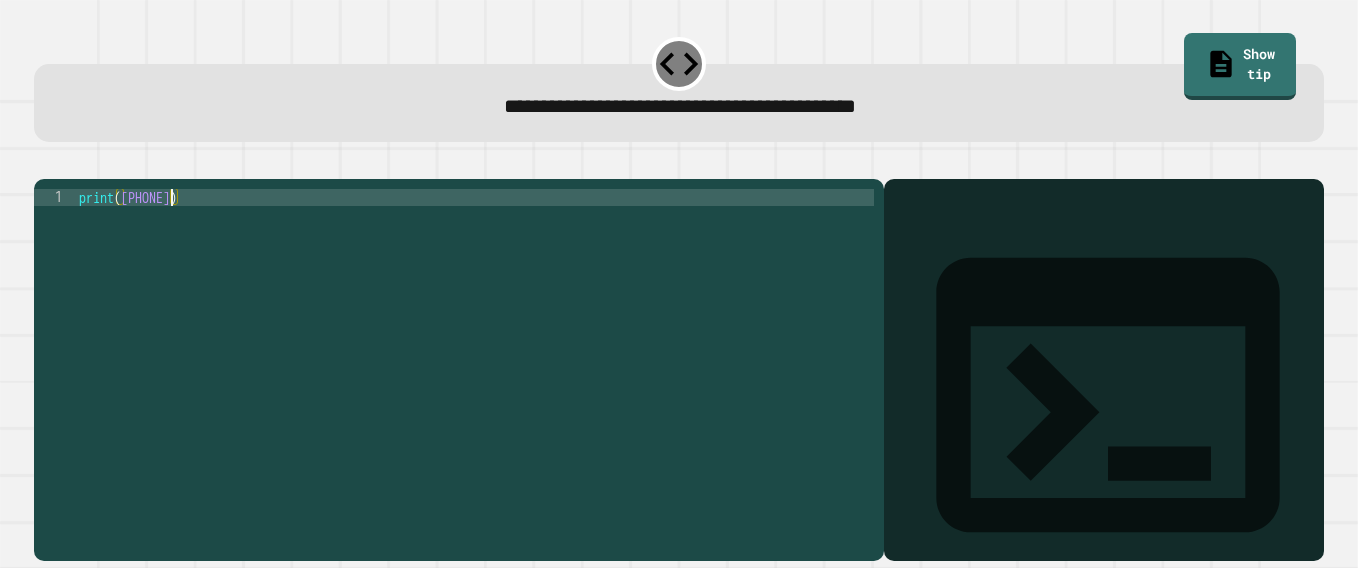 type on "**********" 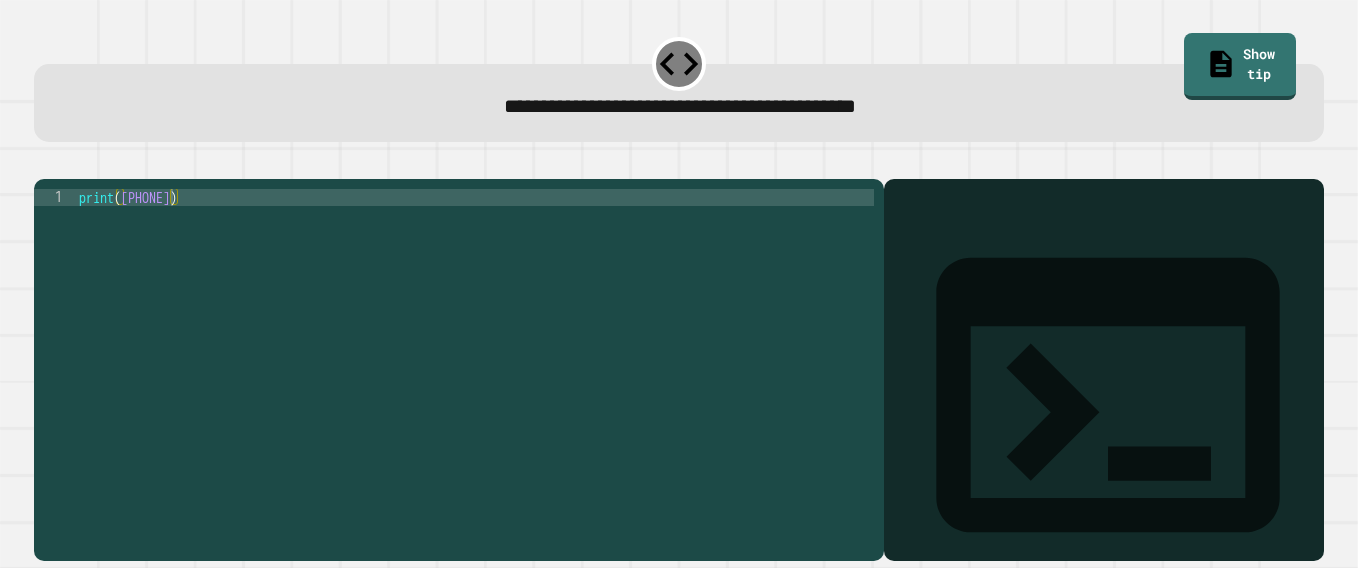 click 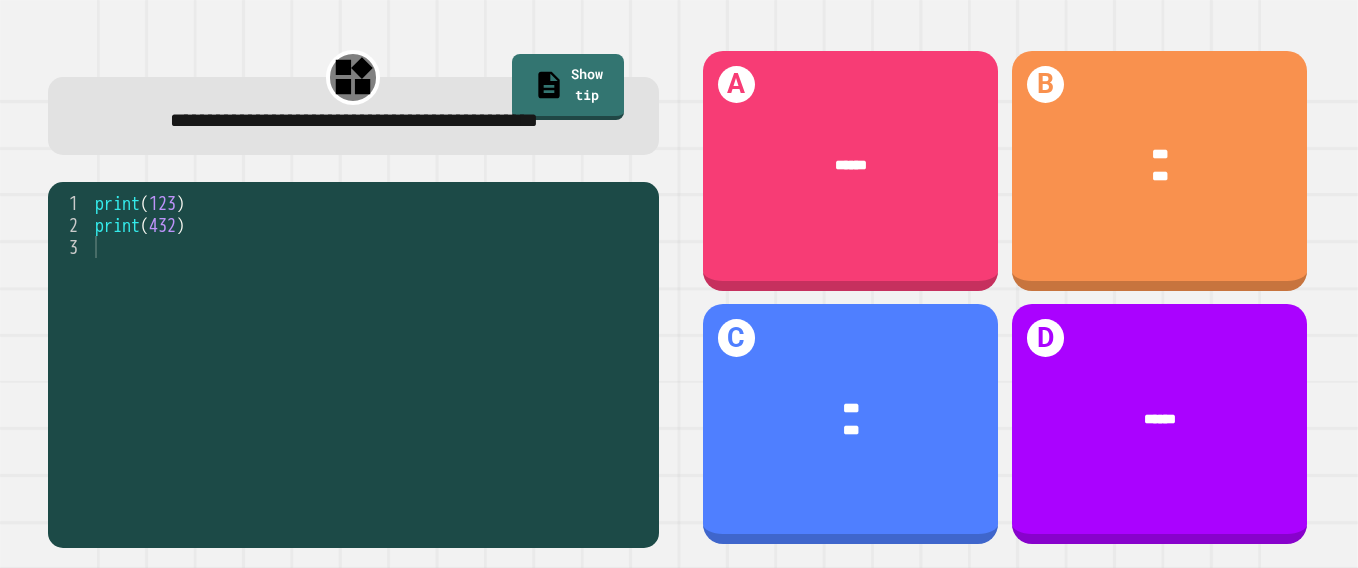 click on "**********" at bounding box center (353, 297) 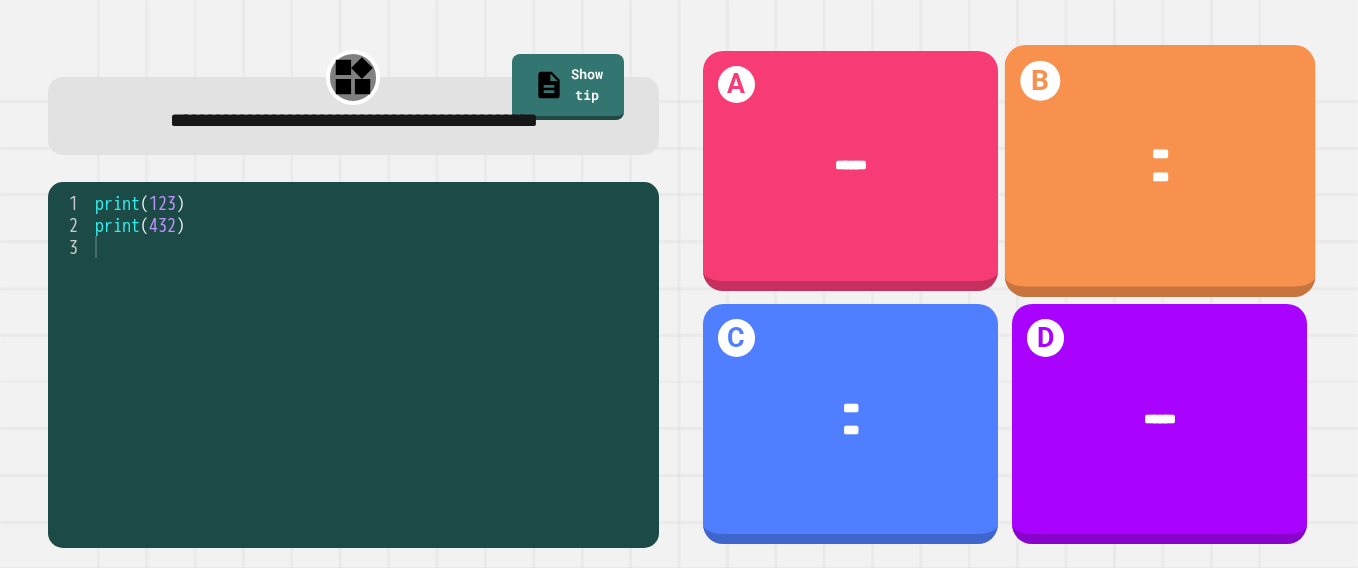 click on "*** ***" at bounding box center (1159, 165) 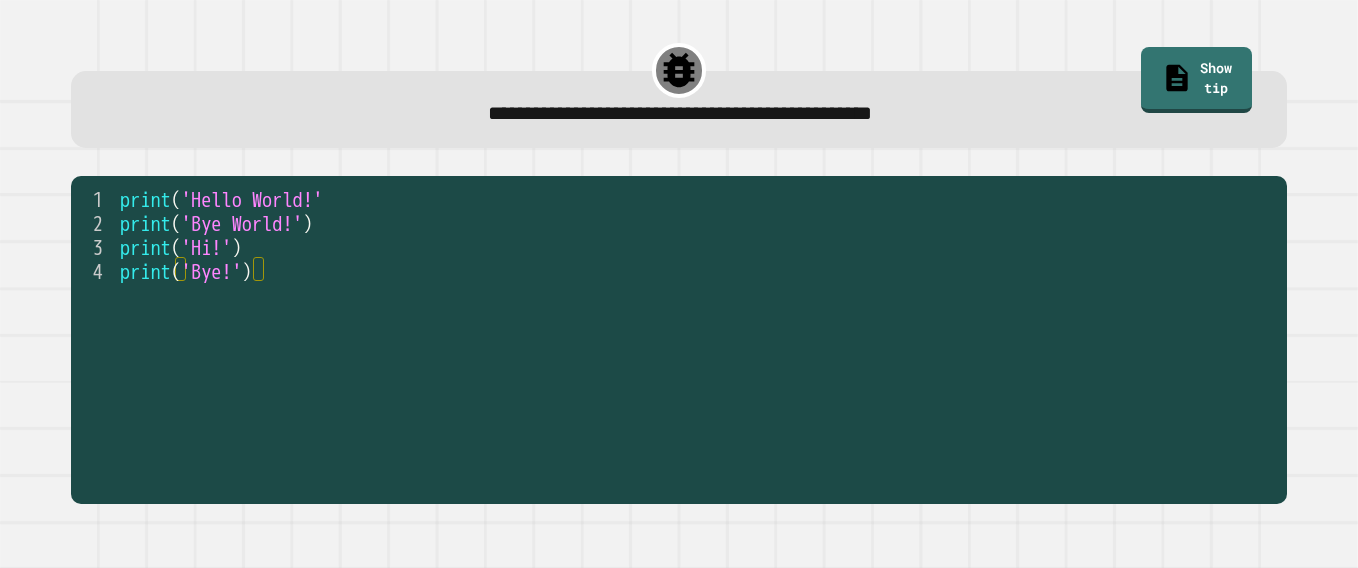 click on "'Bye!'" at bounding box center [211, 271] 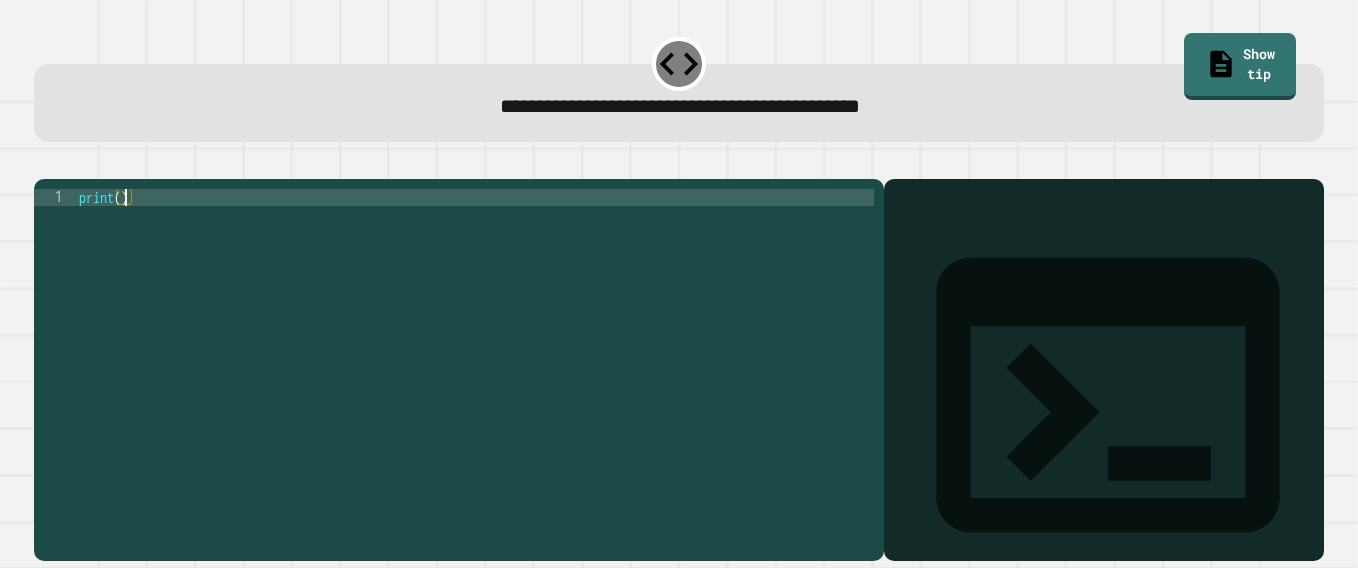 click on "print ( )" at bounding box center (474, 350) 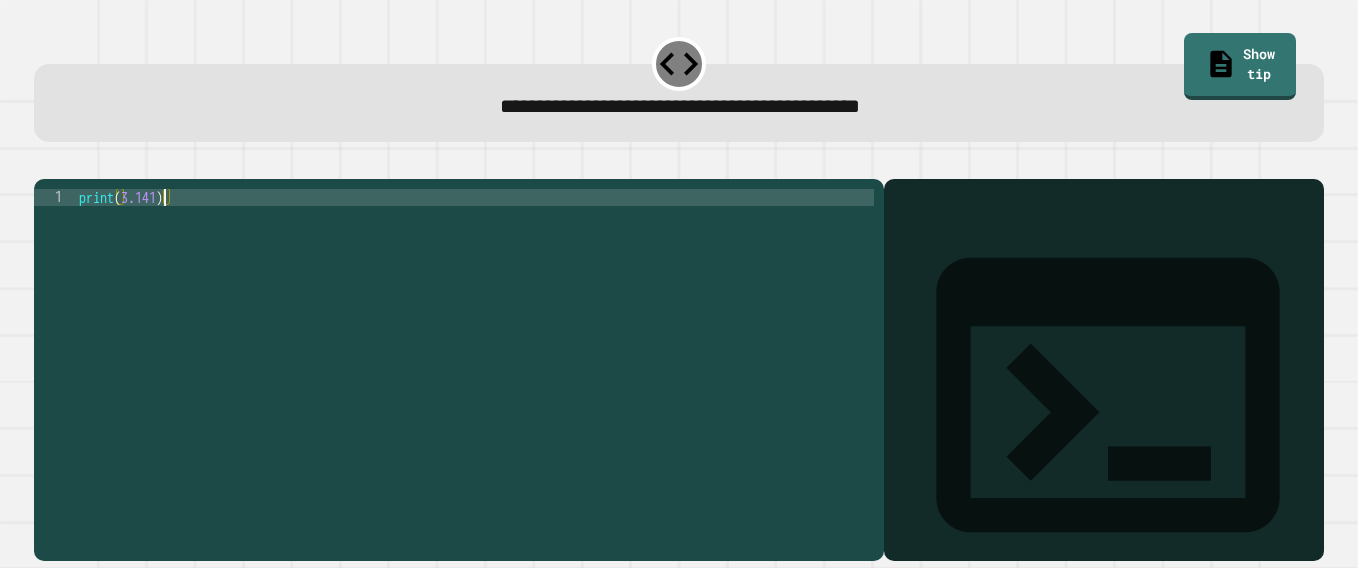 scroll, scrollTop: 0, scrollLeft: 6, axis: horizontal 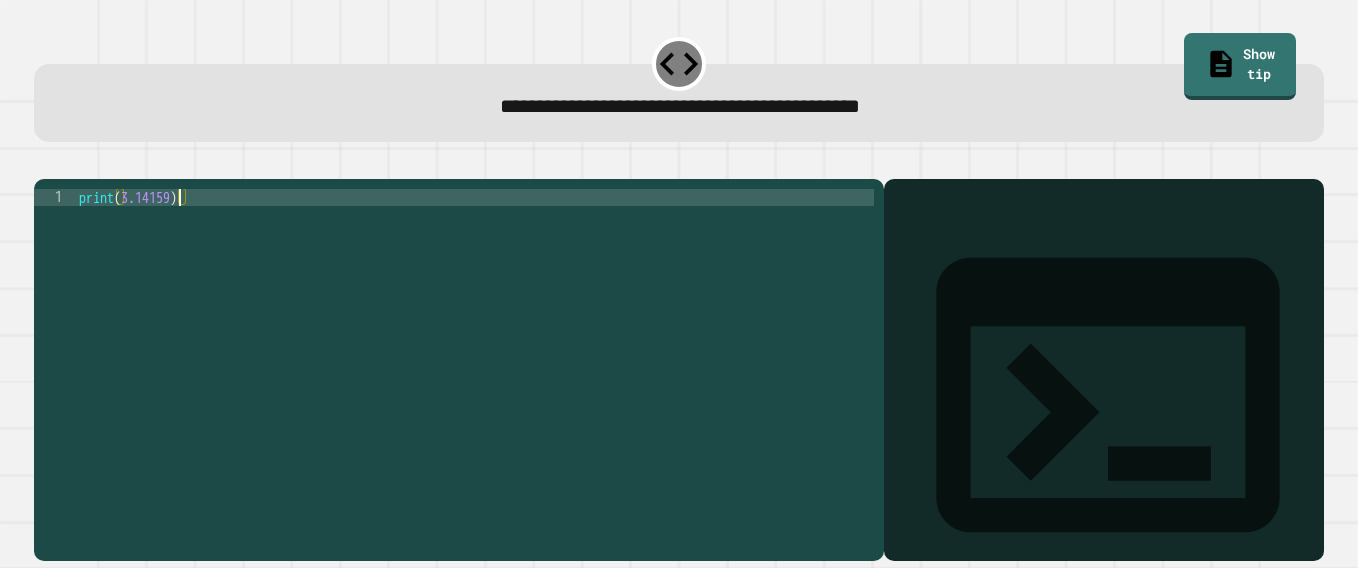 type on "**********" 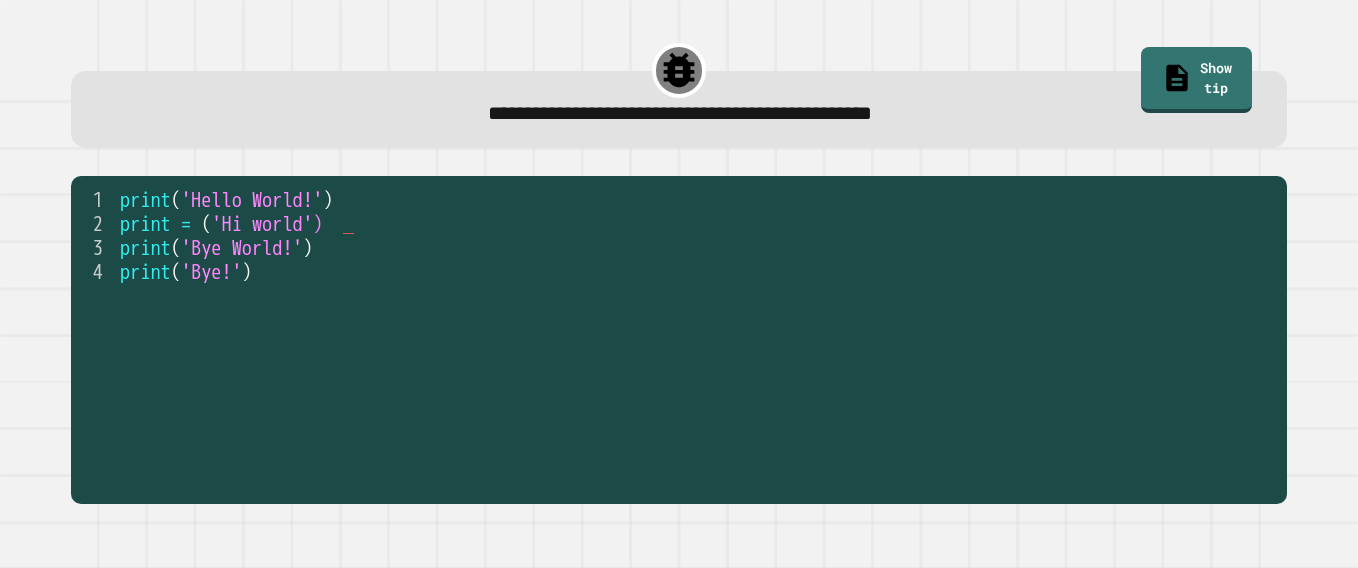 click on "print   =   ( 'Hi world'')" at bounding box center (500120, 222) 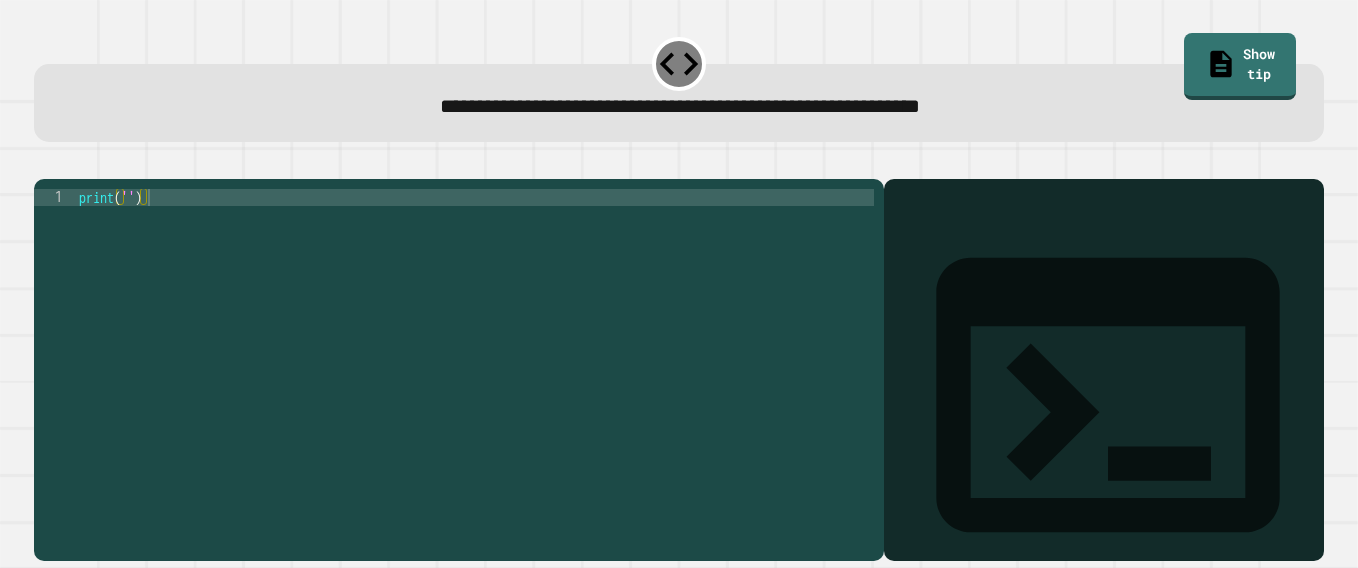 click on "print ( '' )" at bounding box center [474, 350] 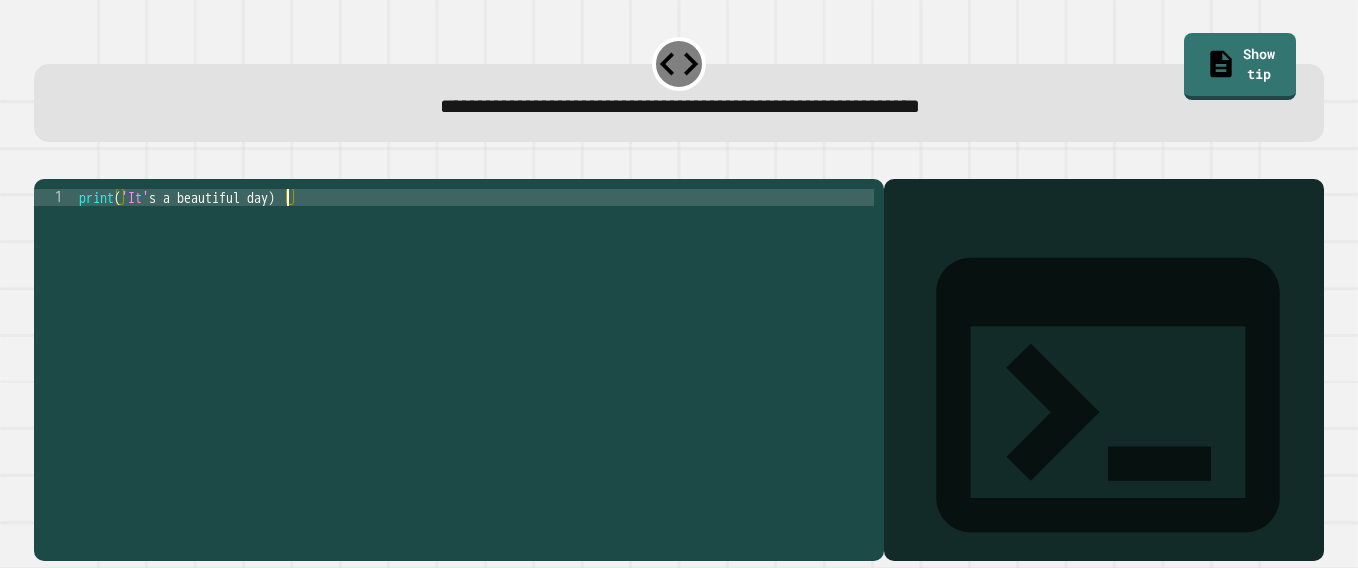 scroll, scrollTop: 0, scrollLeft: 15, axis: horizontal 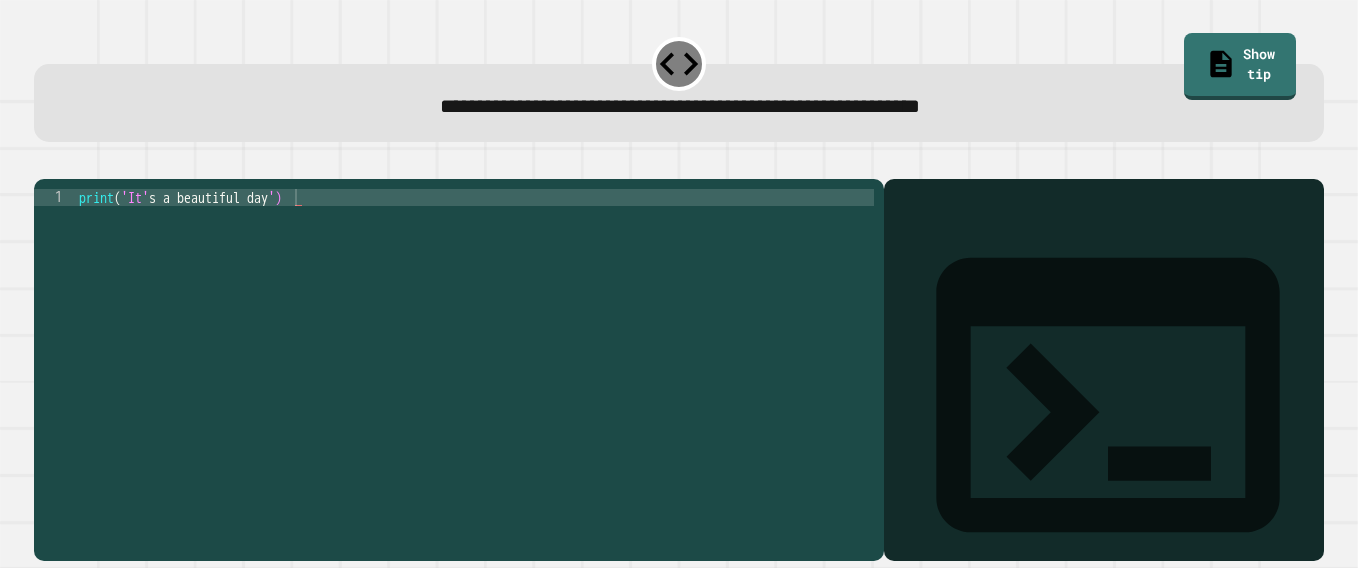 click 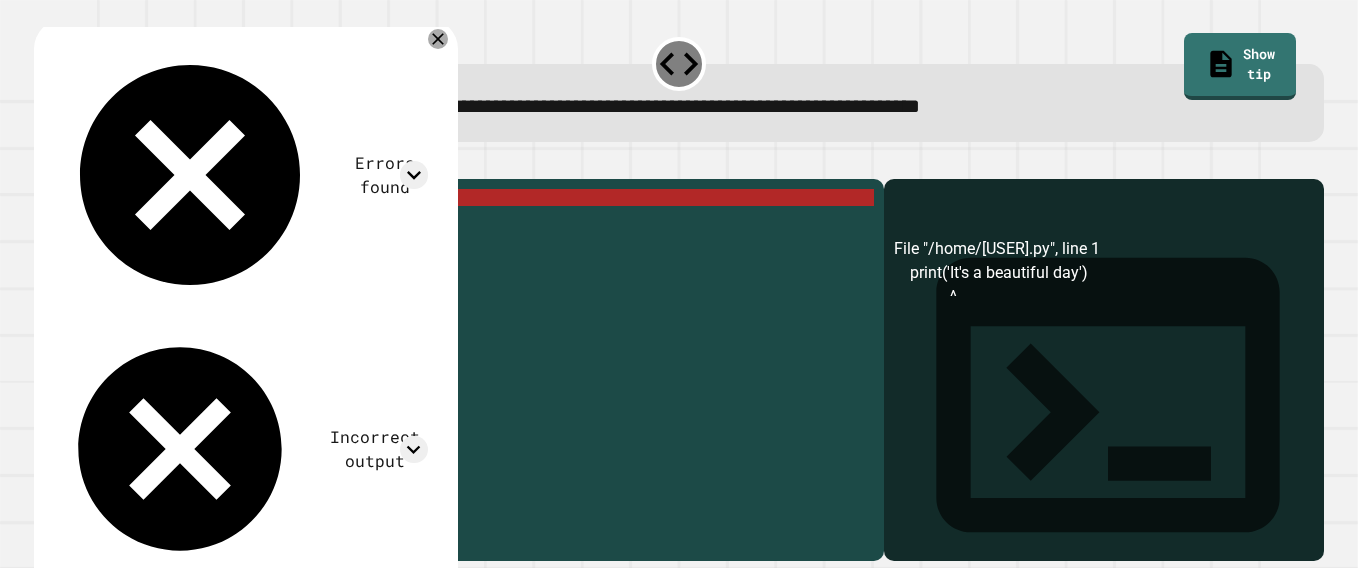 click on "print ( 'It' s   a   beautiful   day ')" at bounding box center (474, 350) 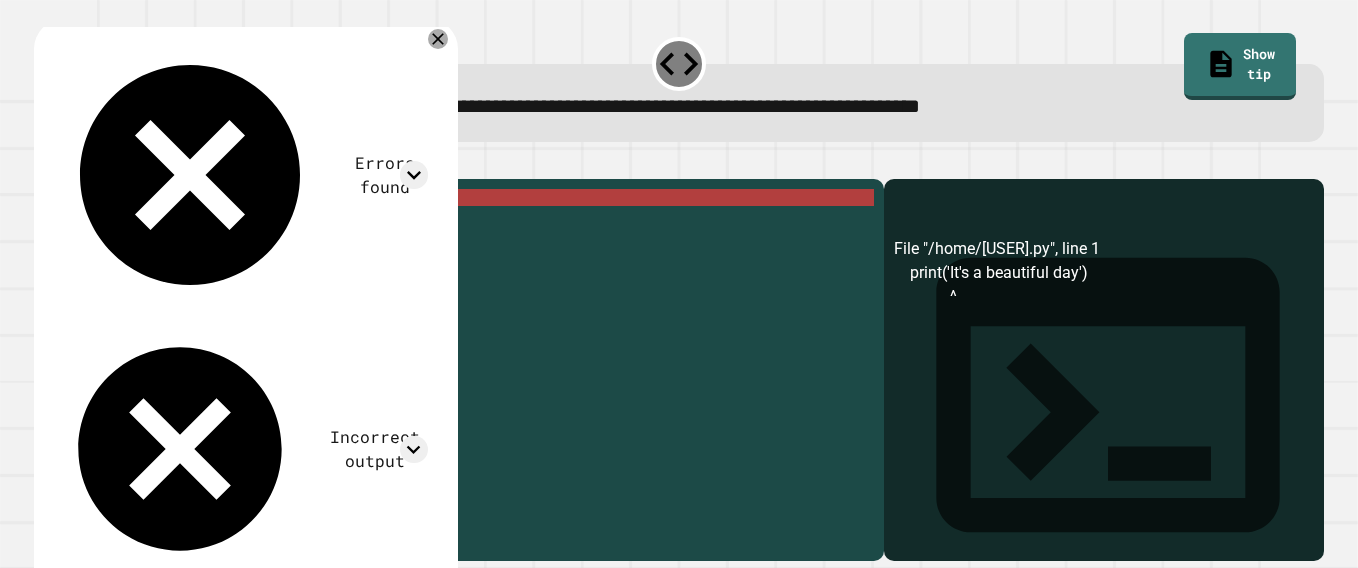 scroll, scrollTop: 0, scrollLeft: 14, axis: horizontal 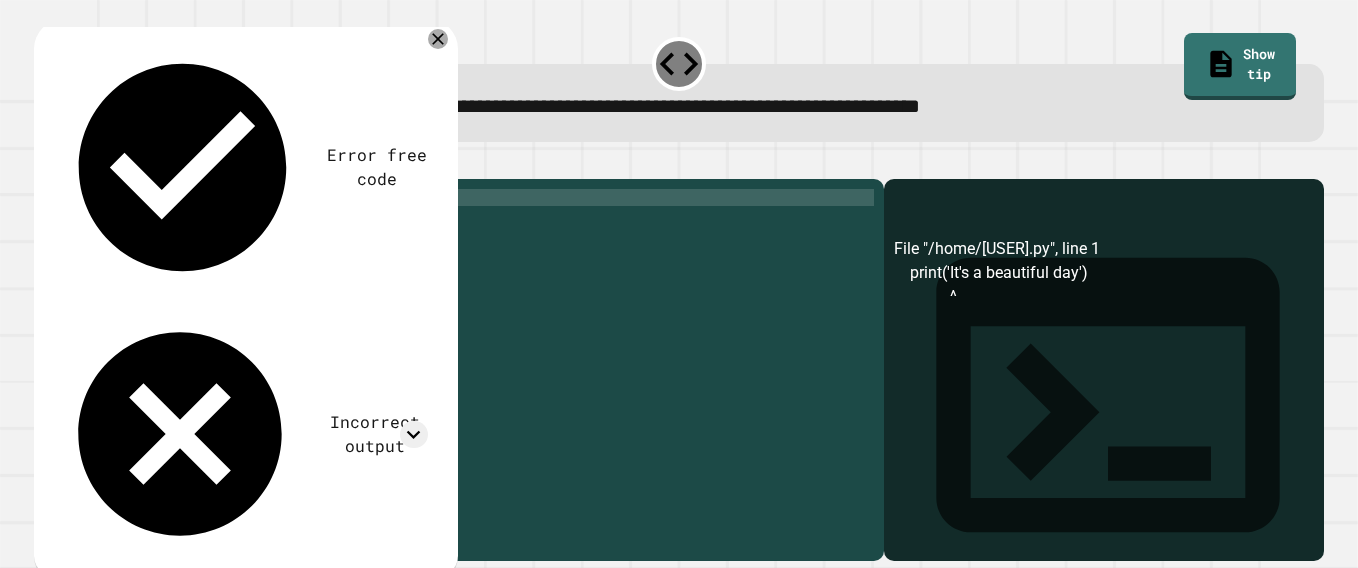 click 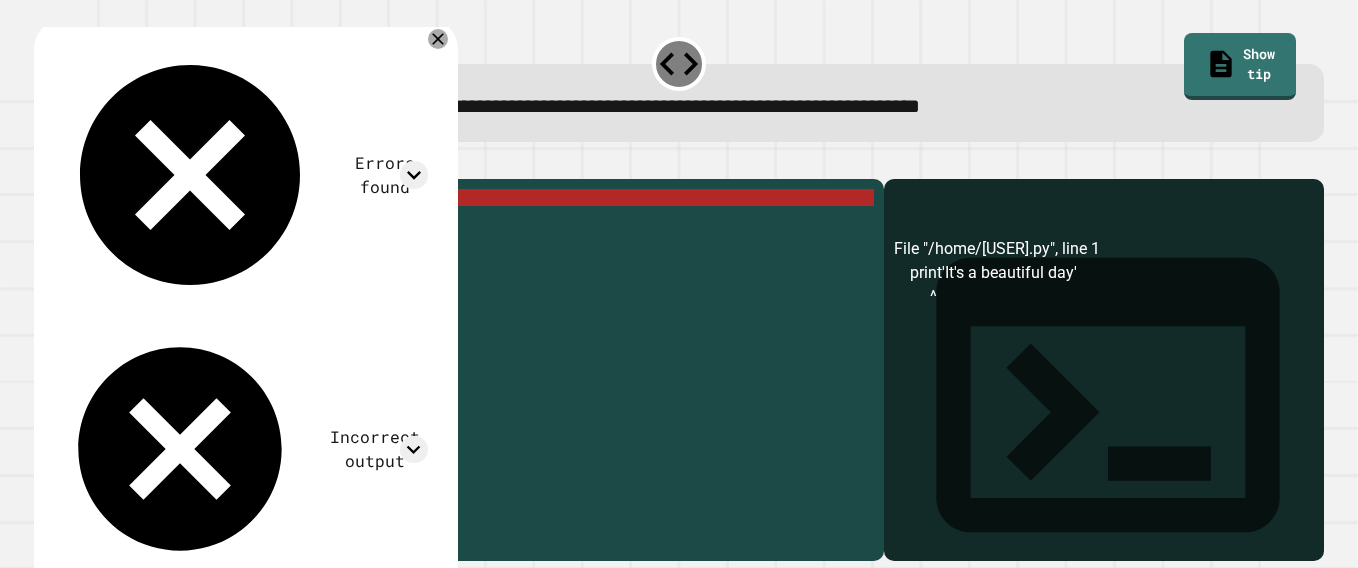 click on "print 'It' s   a   beautiful   day '" at bounding box center (474, 350) 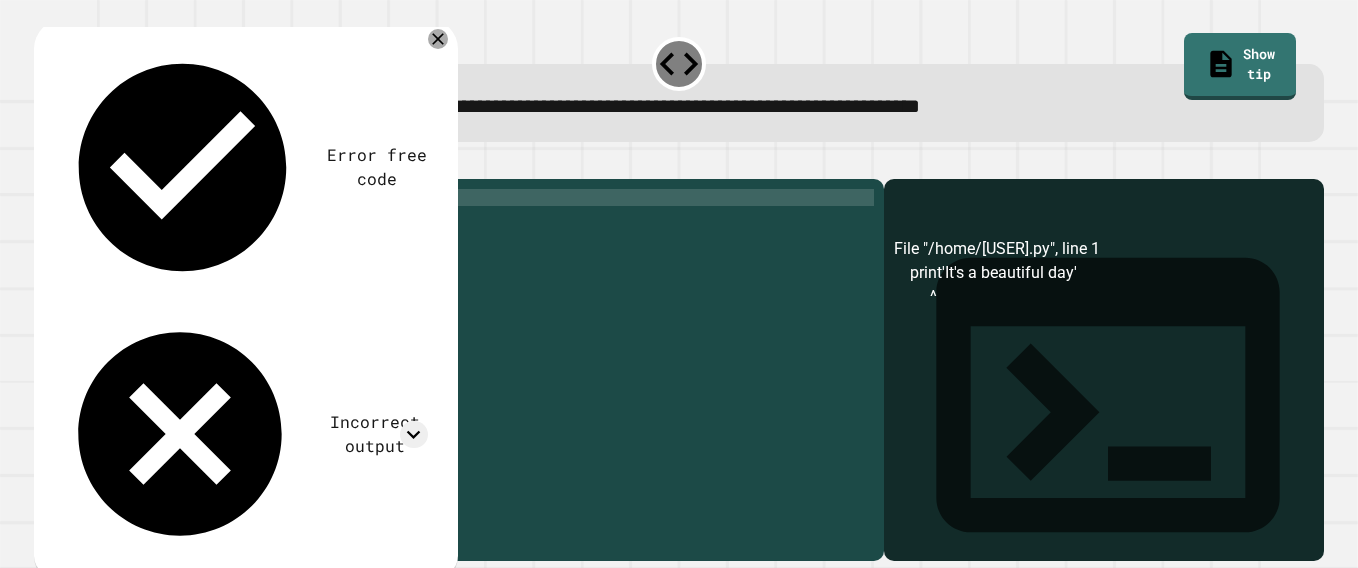 scroll, scrollTop: 0, scrollLeft: 14, axis: horizontal 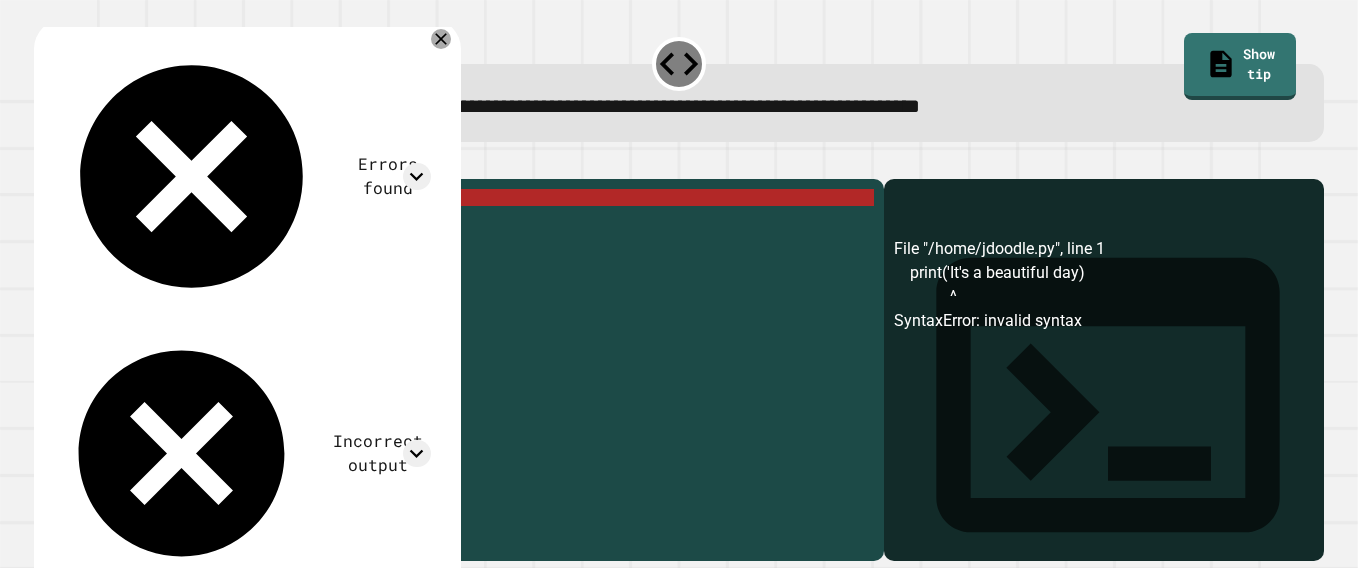 click on "print ( 'It' s   a   beautiful   day )" at bounding box center [474, 350] 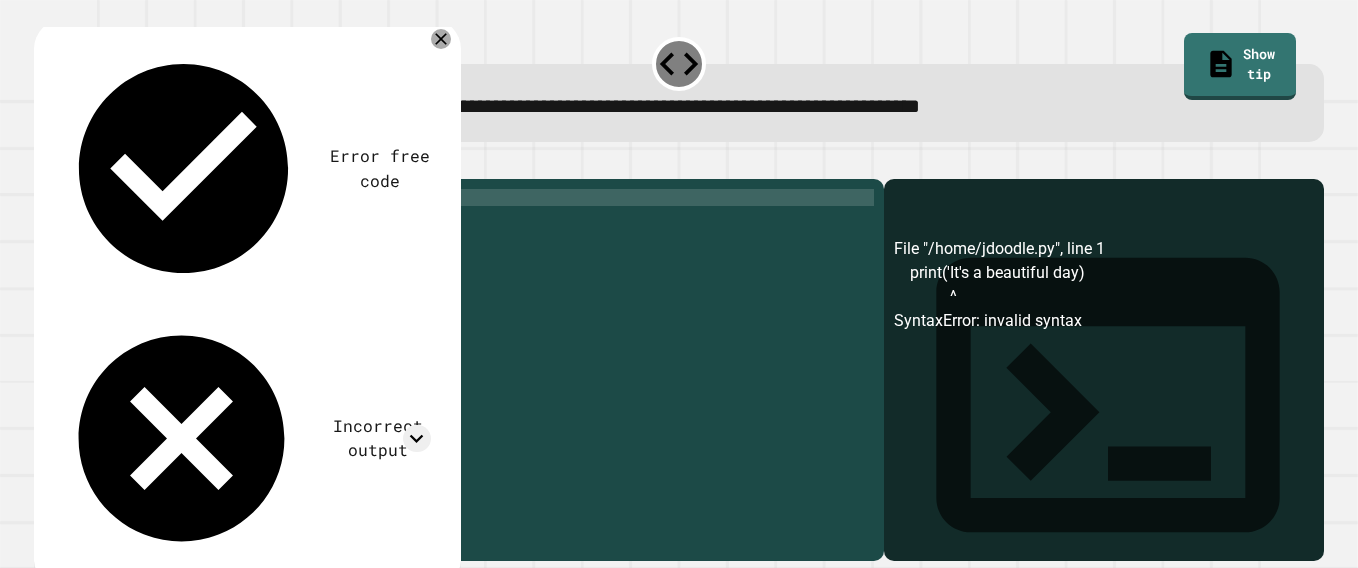 type on "**********" 